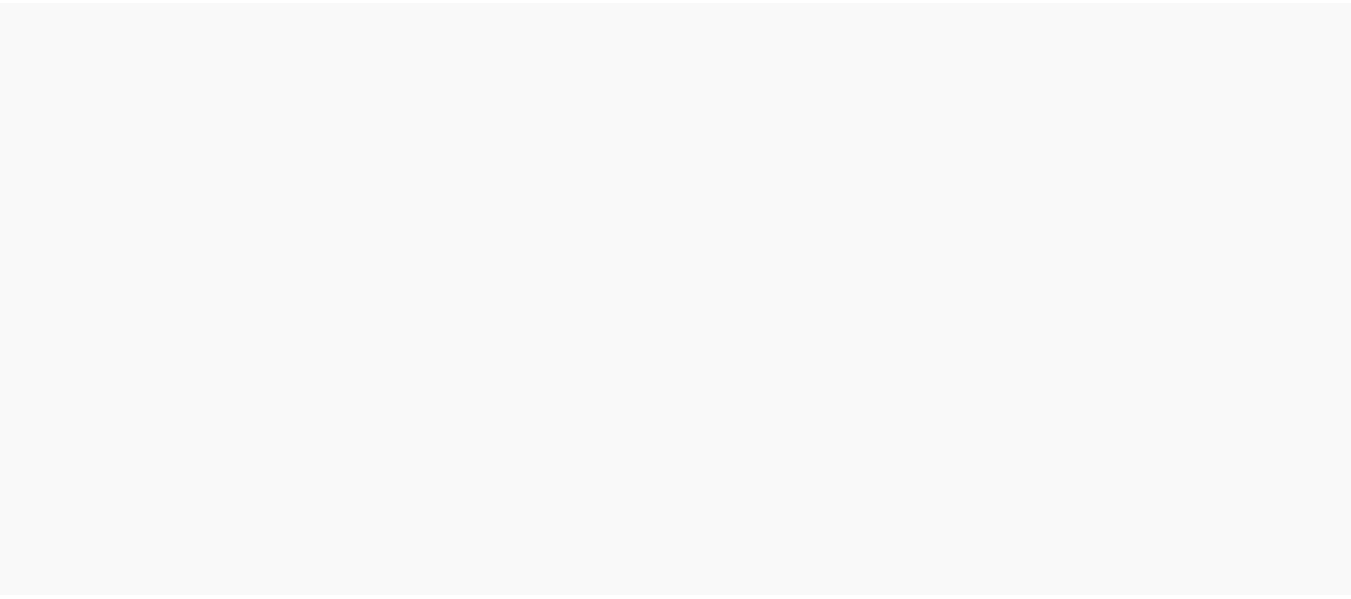 scroll, scrollTop: 0, scrollLeft: 0, axis: both 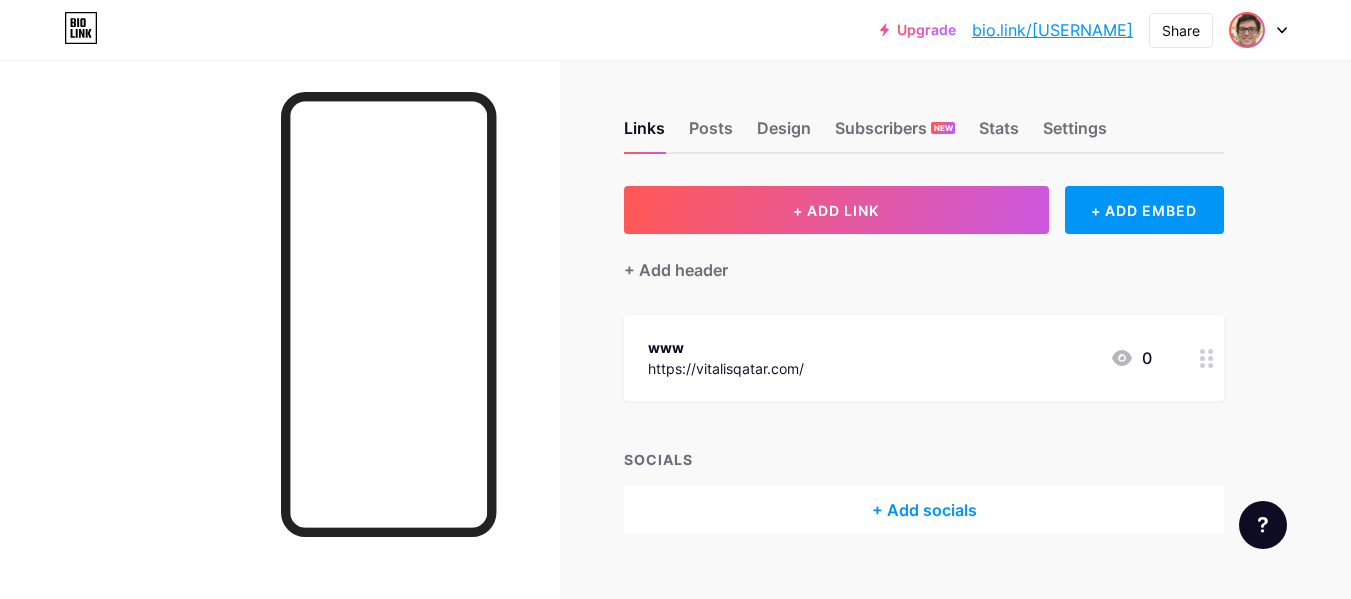 click at bounding box center [1247, 30] 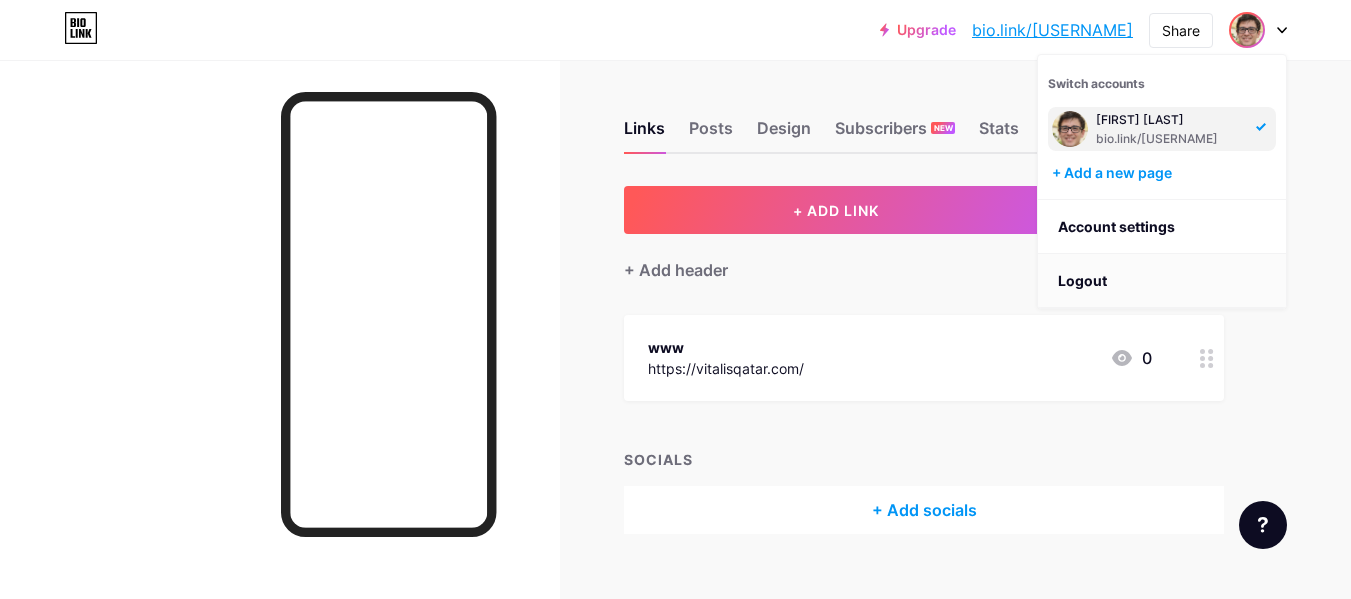 click on "Logout" at bounding box center (1162, 281) 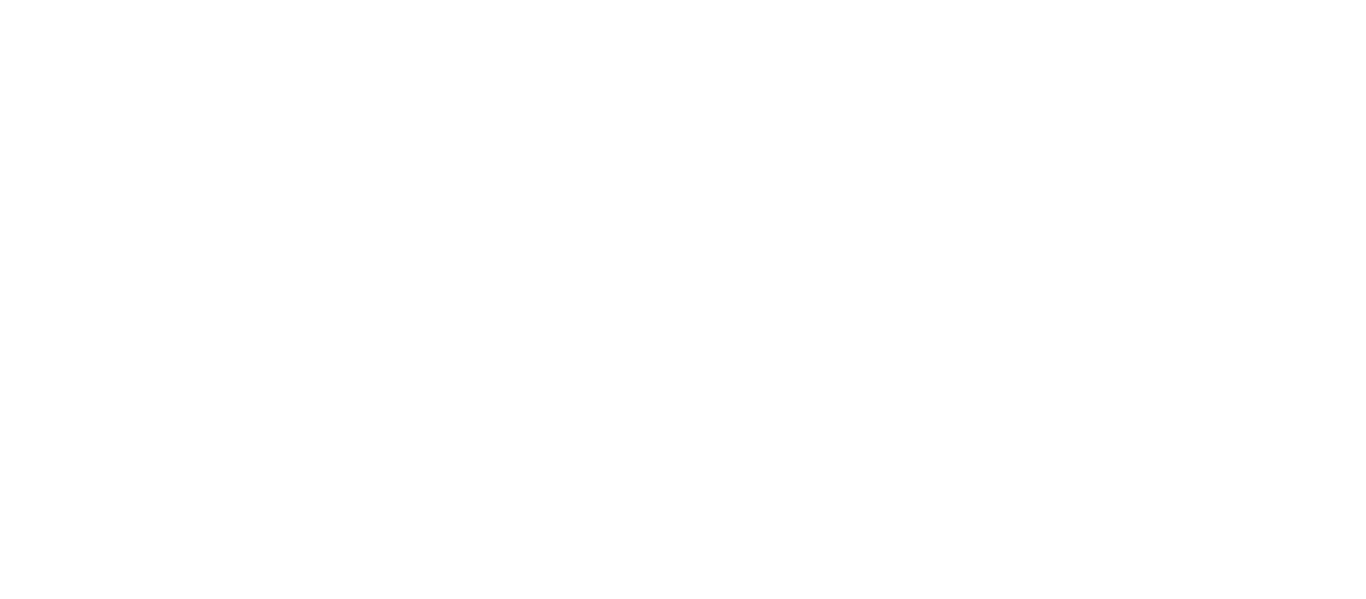 click at bounding box center [683, 0] 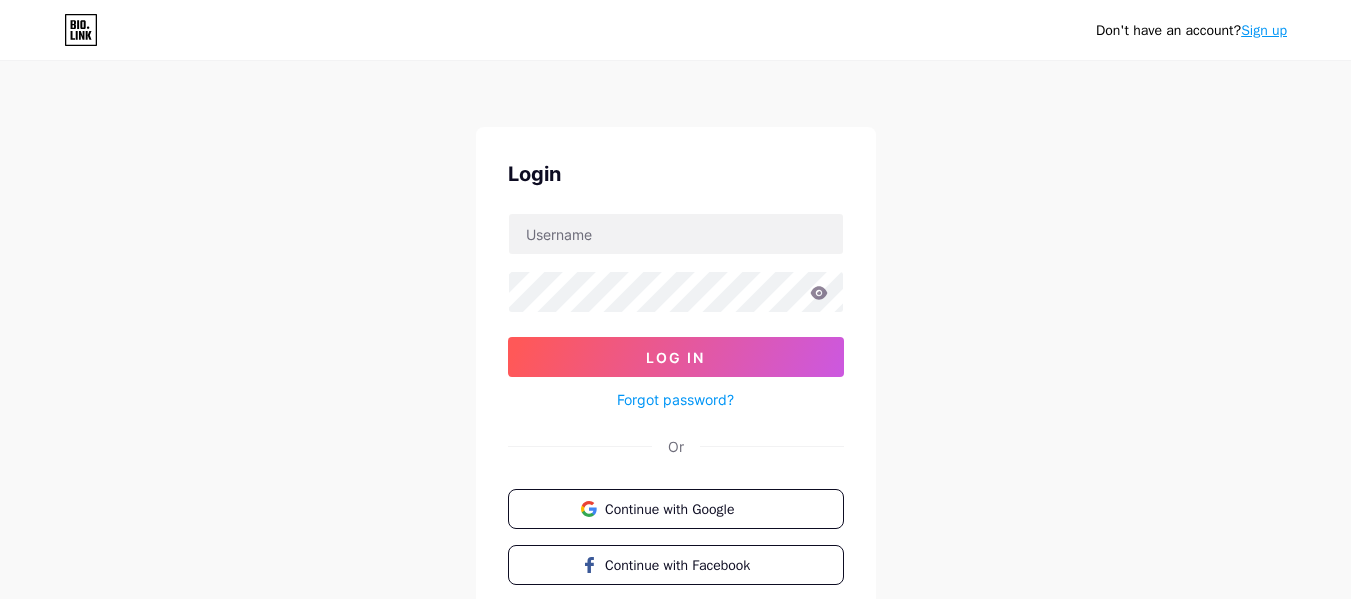 scroll, scrollTop: 0, scrollLeft: 0, axis: both 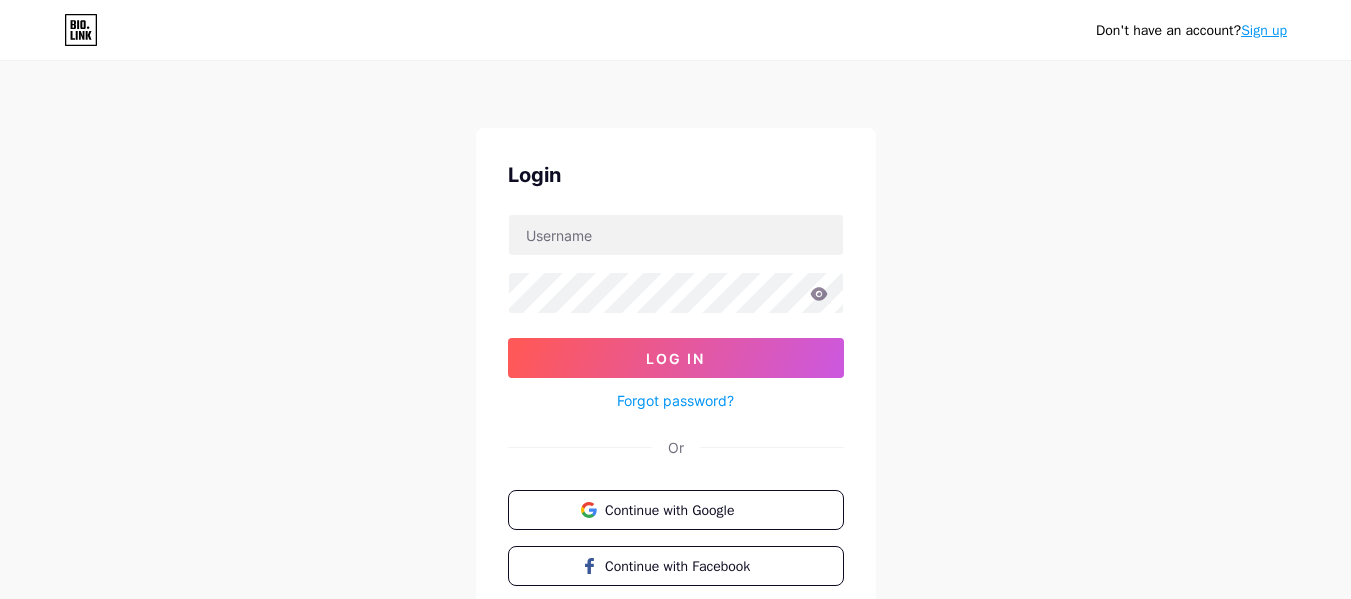 click on "Sign up" at bounding box center (1264, 30) 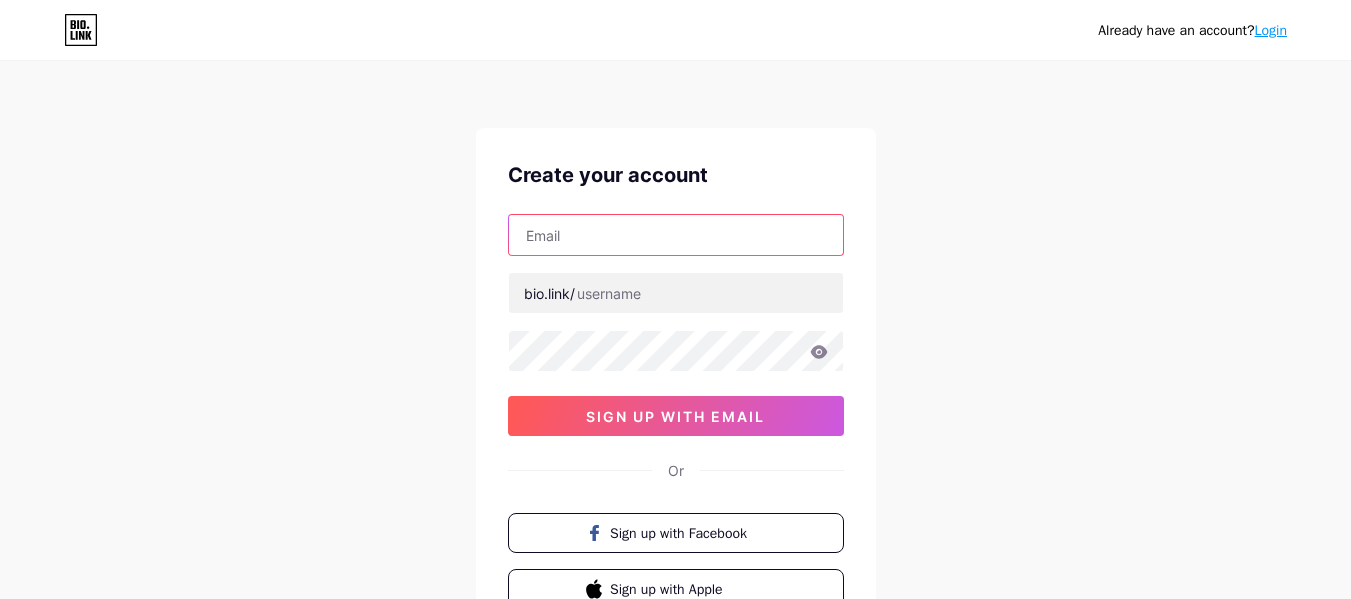 click at bounding box center (676, 235) 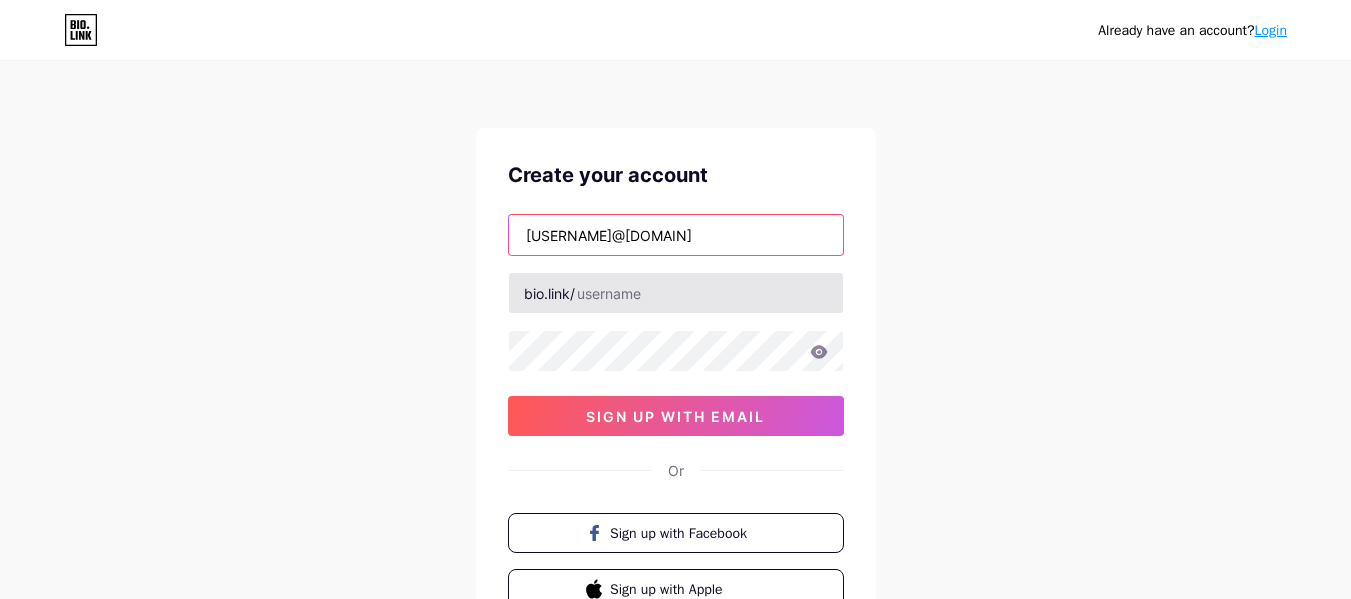 type on "[USERNAME]@[DOMAIN]" 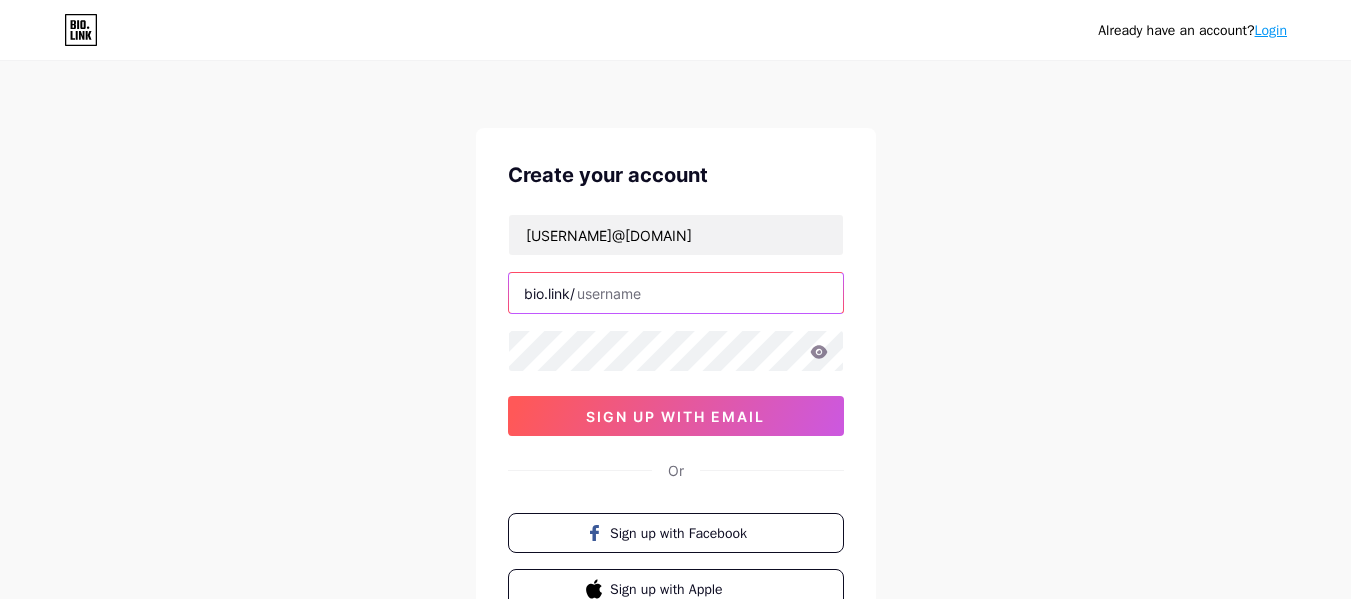 click at bounding box center (676, 293) 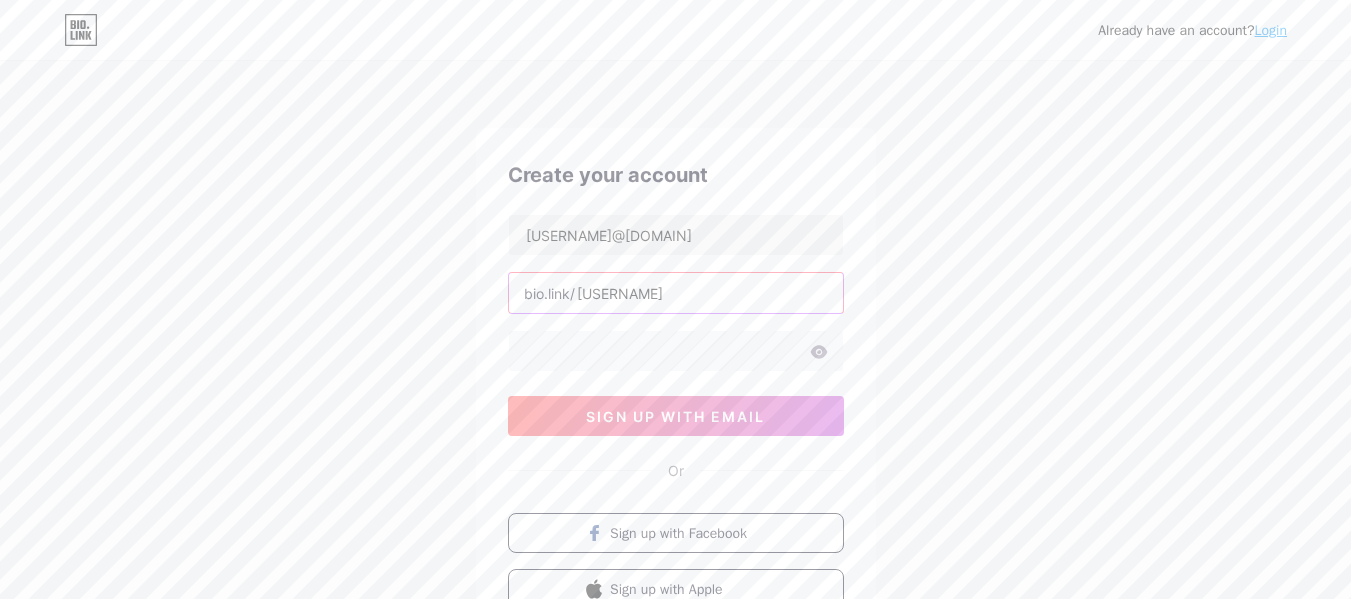 type on "[USERNAME]" 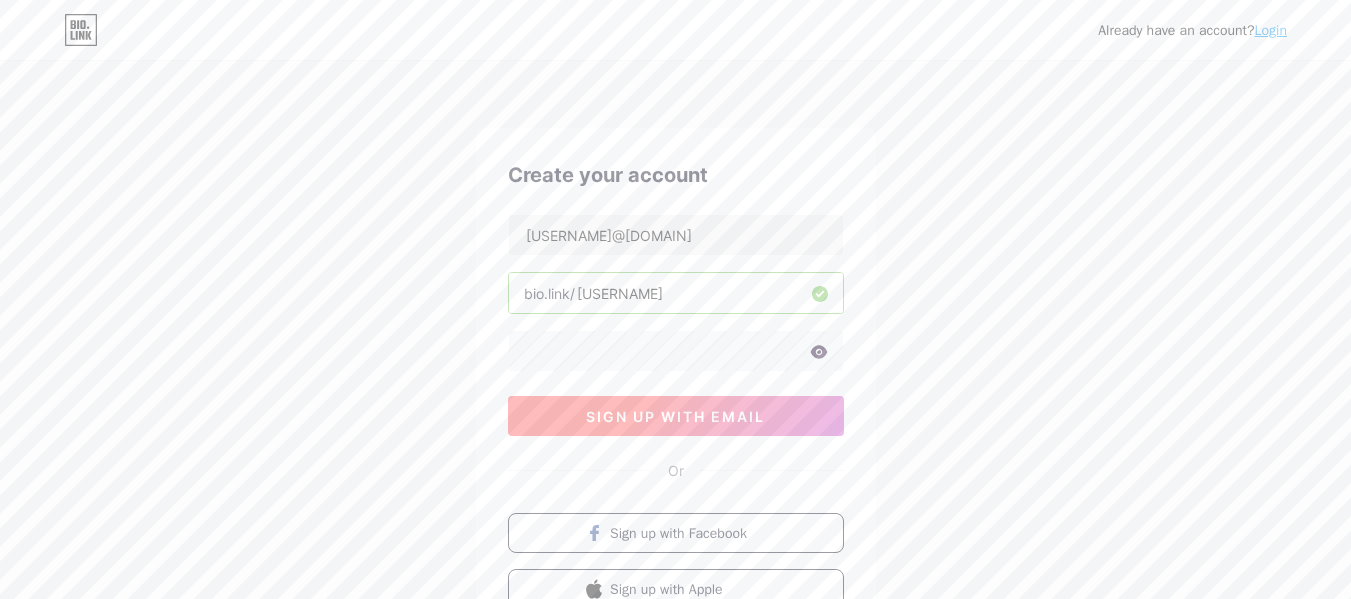 click on "sign up with email" at bounding box center [675, 416] 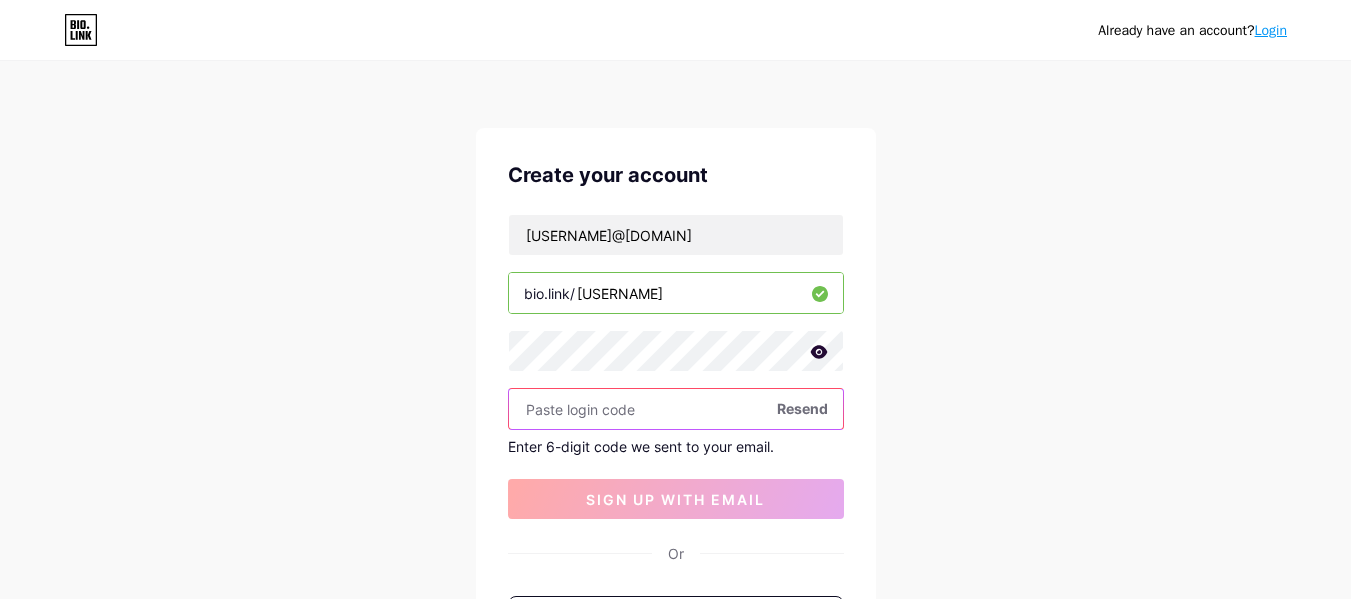 click at bounding box center [676, 409] 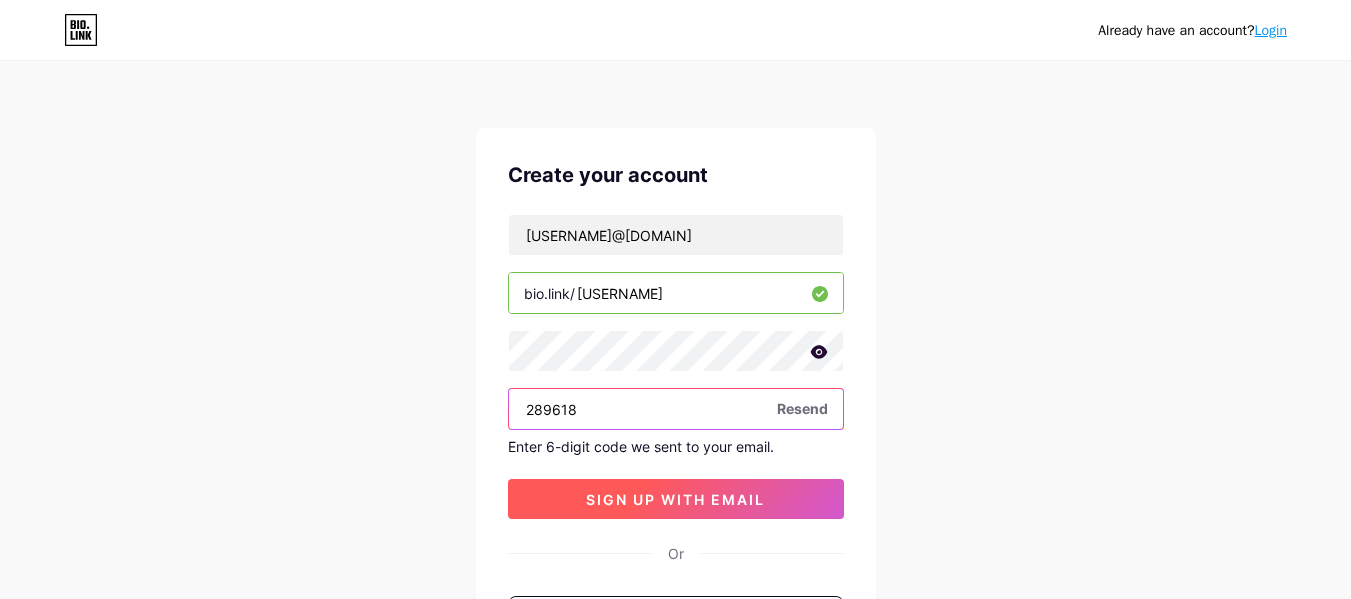 type on "289618" 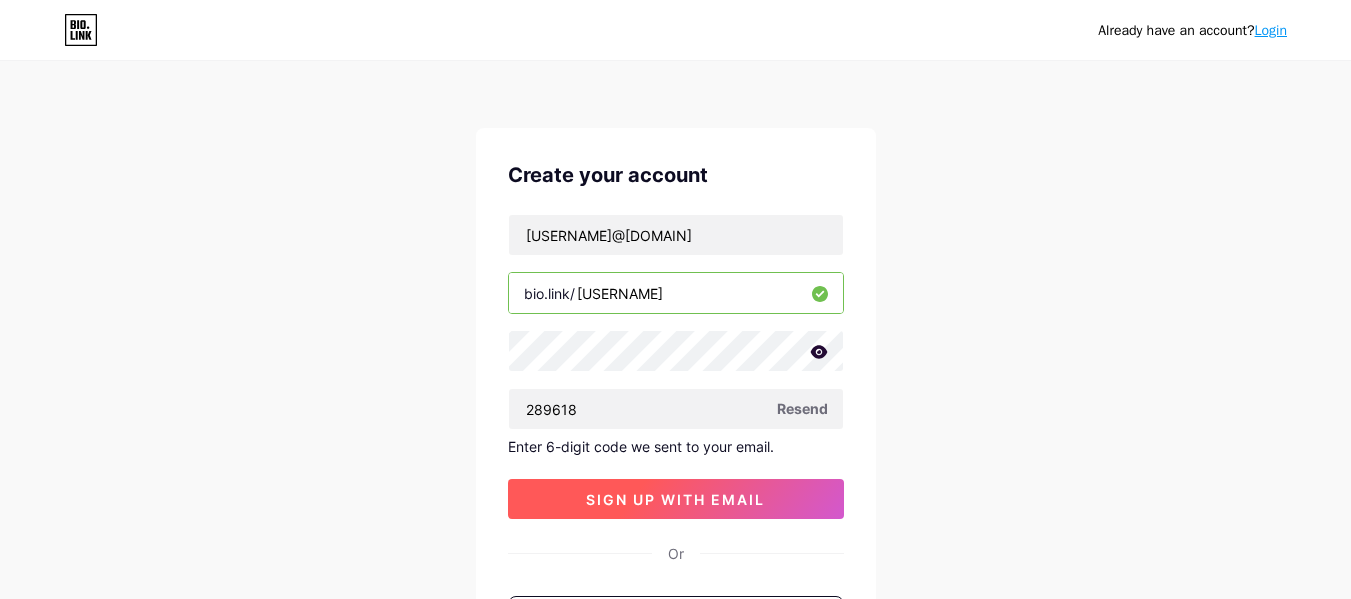 click on "sign up with email" at bounding box center [675, 499] 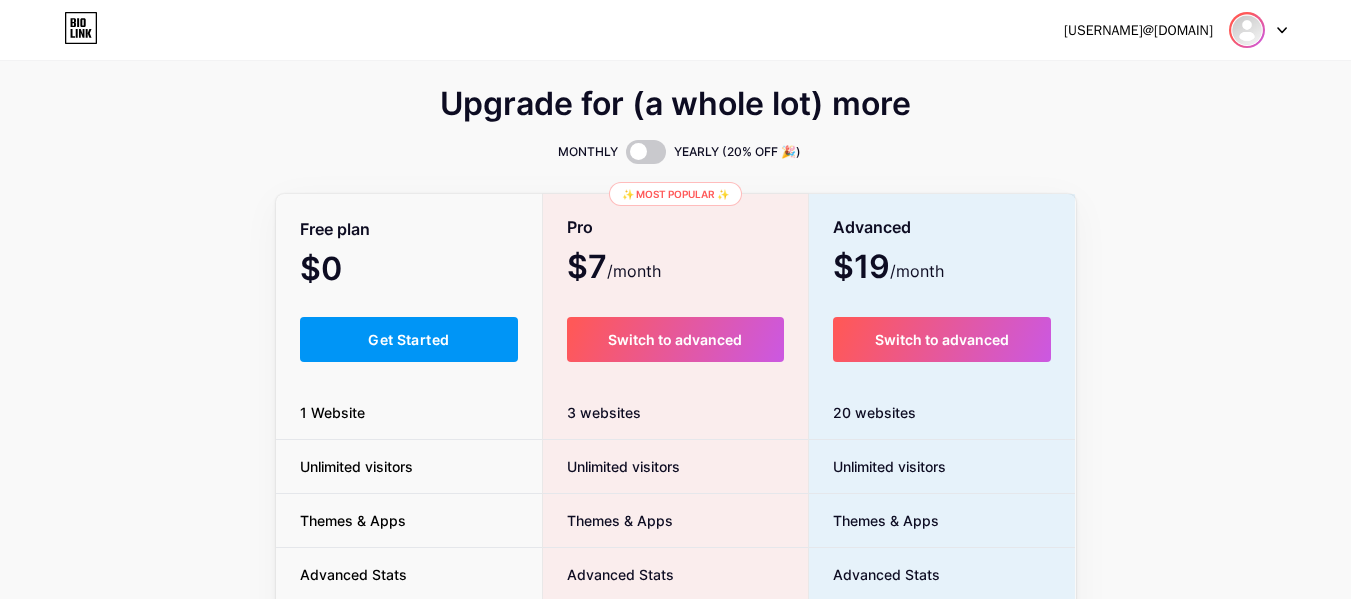 click at bounding box center [1247, 30] 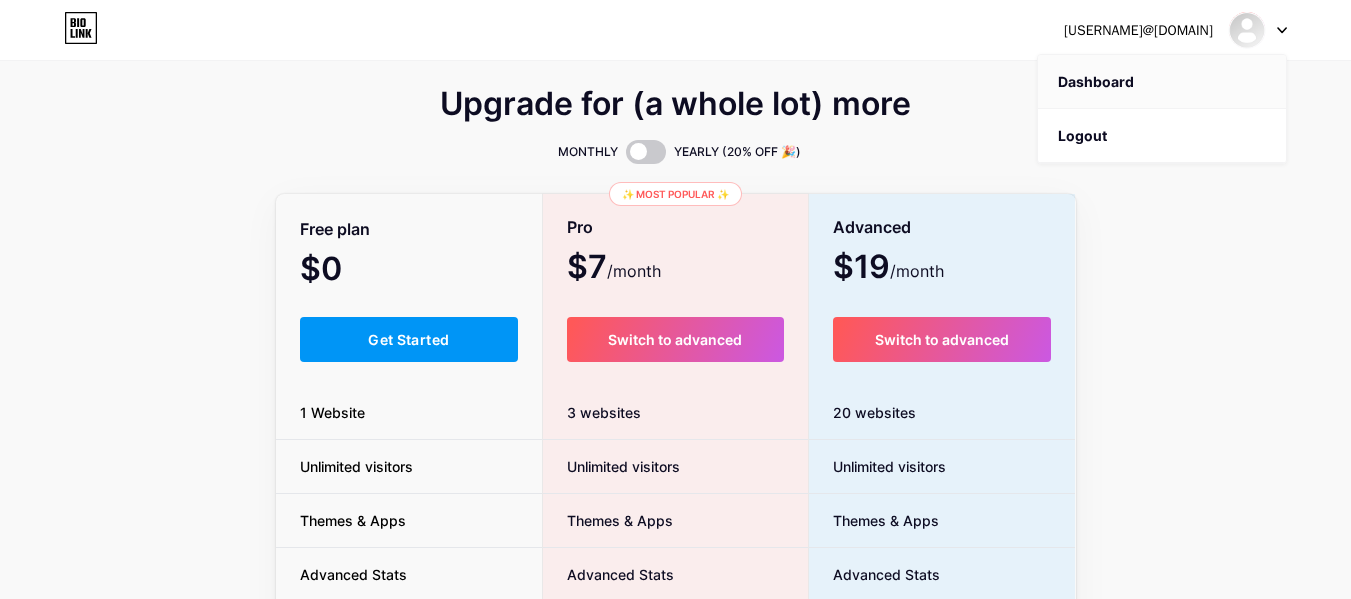 click on "Dashboard" at bounding box center [1162, 82] 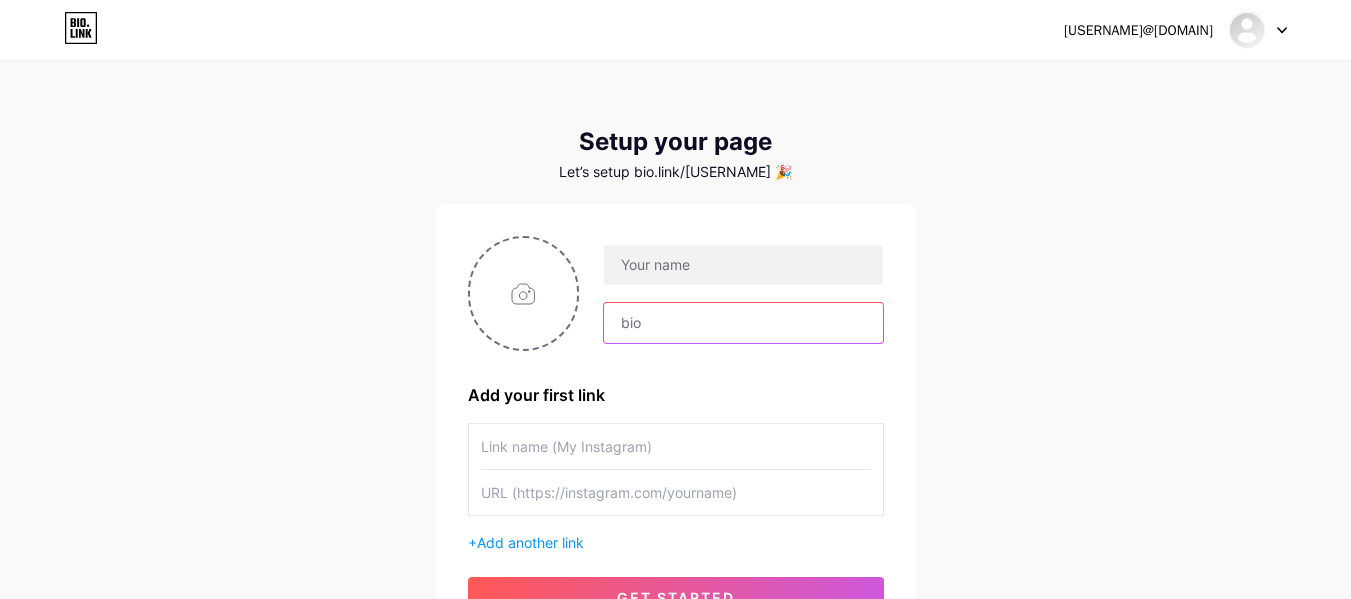 click at bounding box center [743, 323] 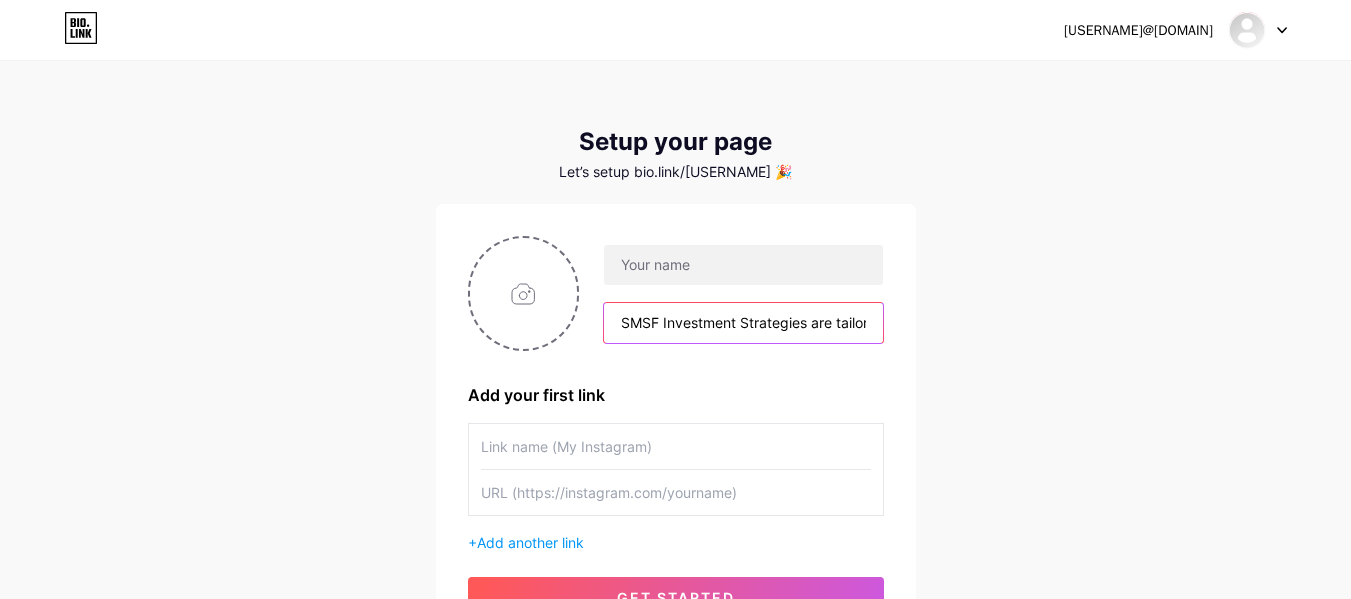scroll, scrollTop: 0, scrollLeft: 1417, axis: horizontal 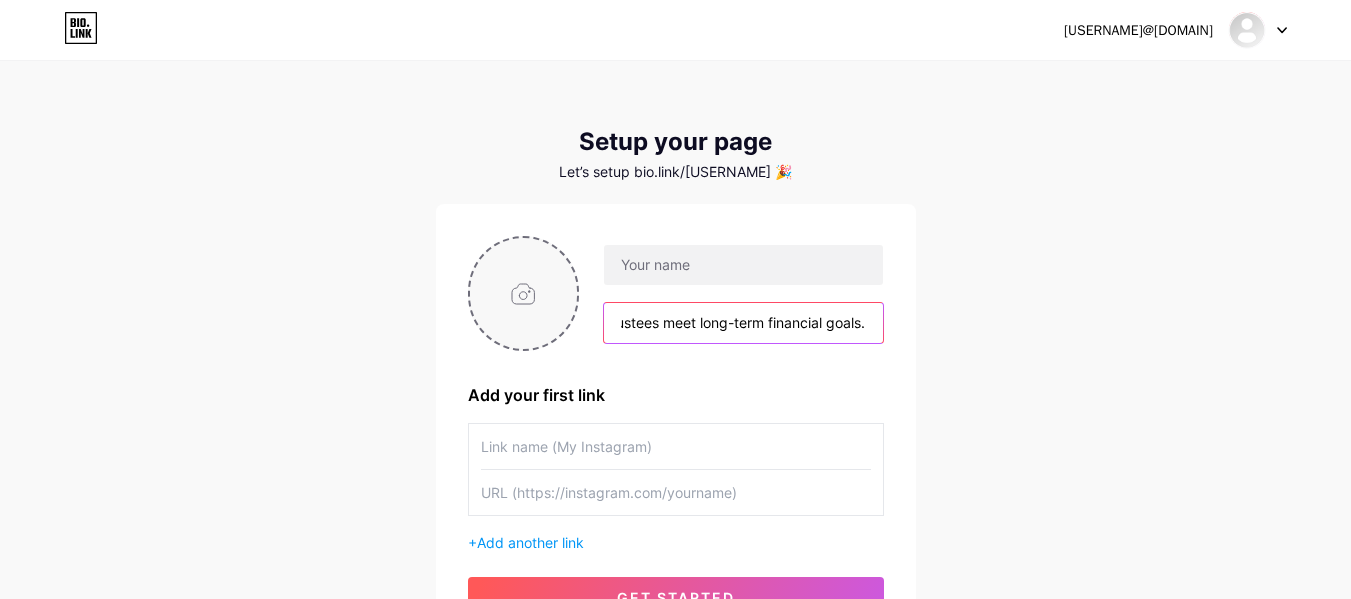 type on "SMSF Investment Strategies are tailored plans to grow retirement savings within a Self-Managed Super Fund. They consider risk tolerance, diversification, asset allocation, and compliance with super laws to help trustees meet long-term financial goals." 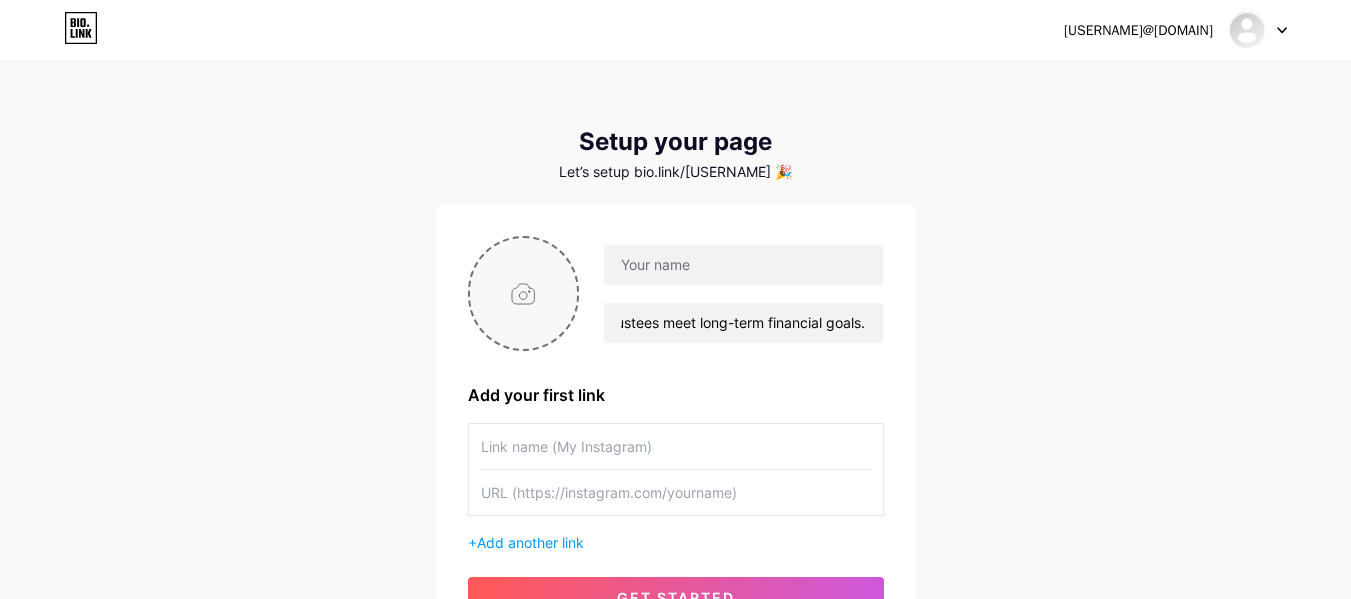 scroll, scrollTop: 0, scrollLeft: 0, axis: both 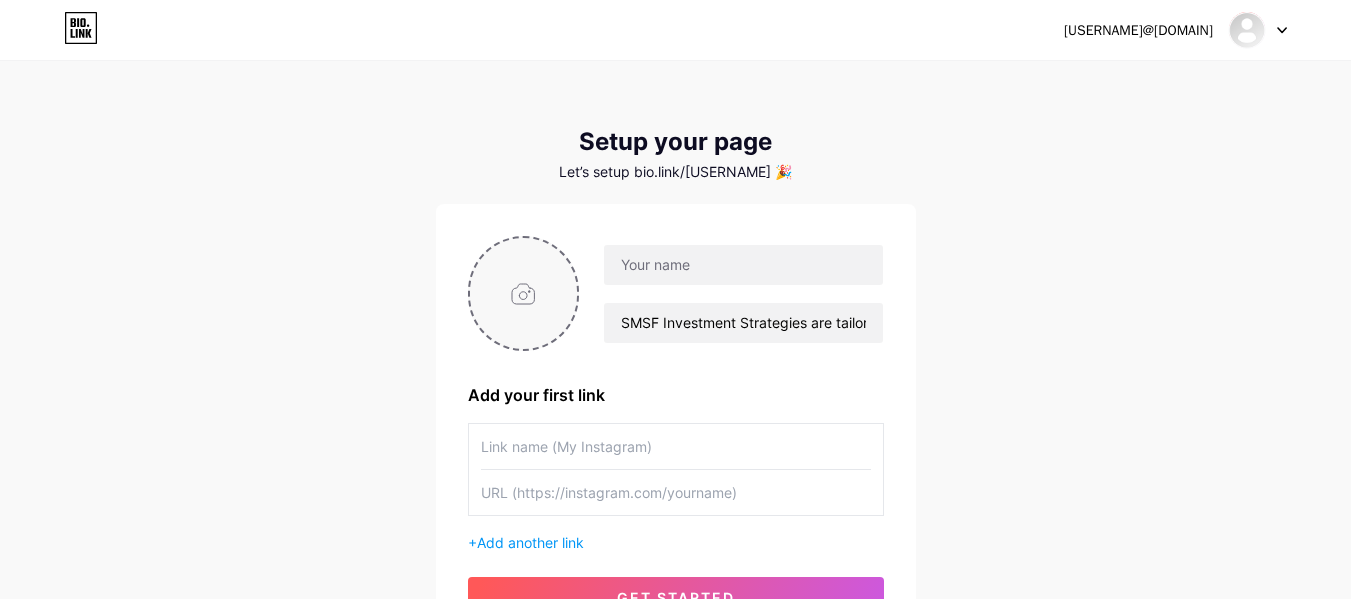 click at bounding box center (524, 293) 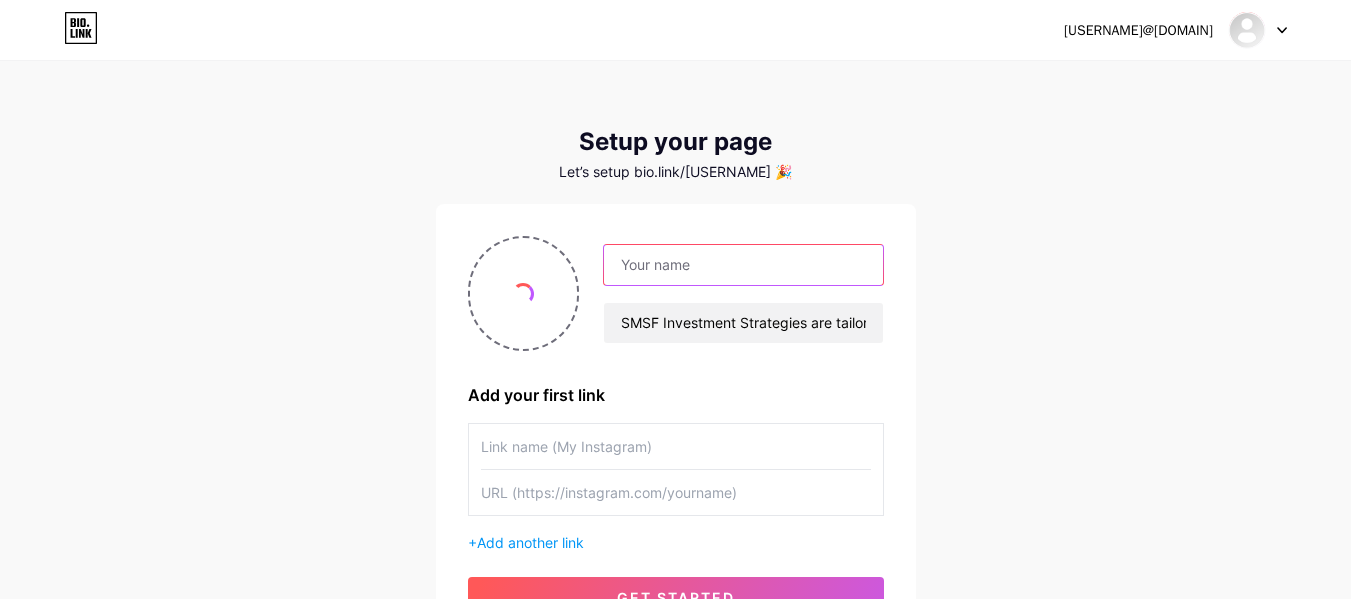 click at bounding box center [743, 265] 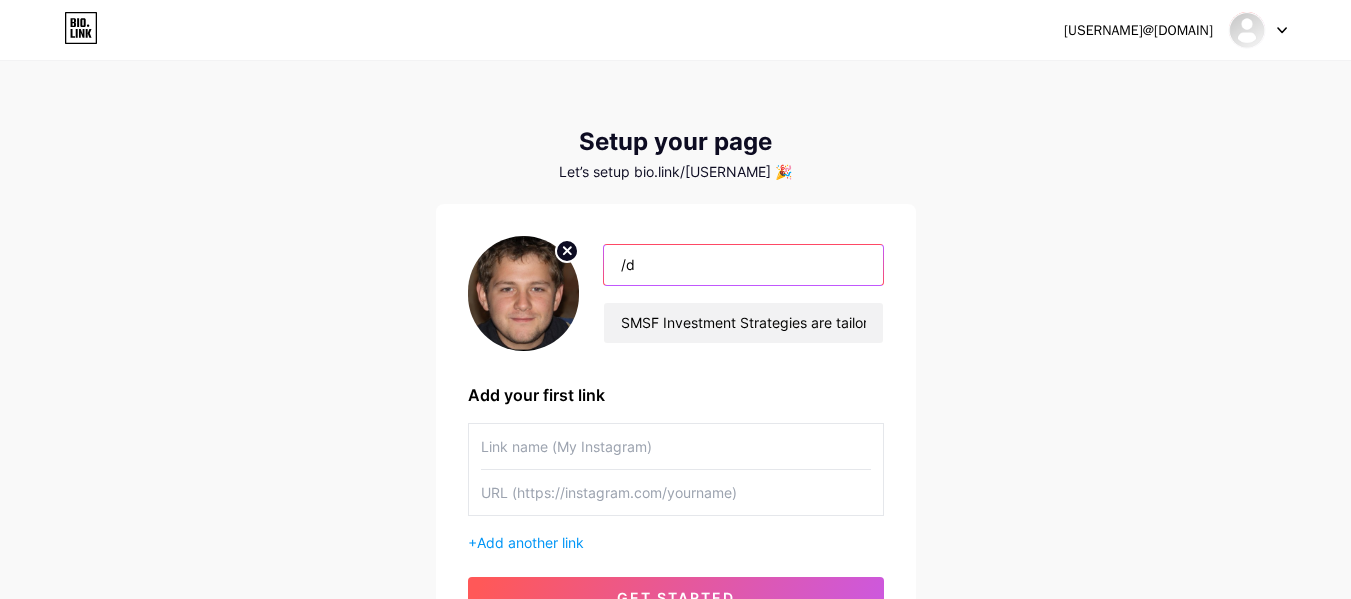 type on "/" 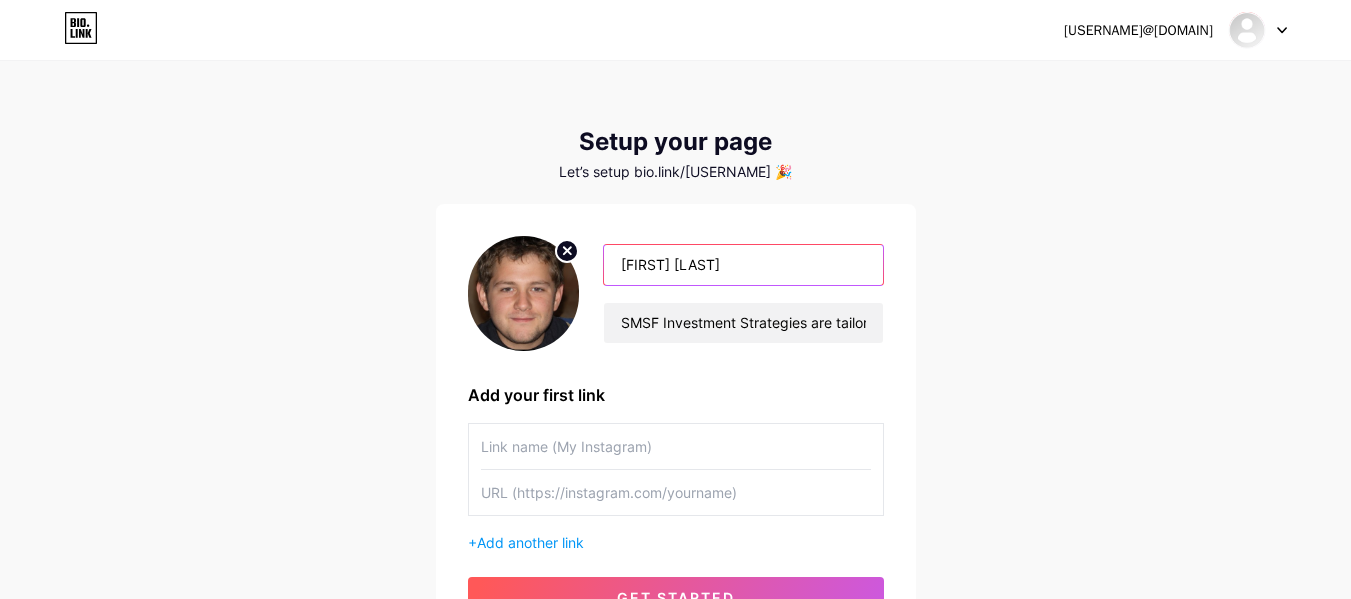 scroll, scrollTop: 100, scrollLeft: 0, axis: vertical 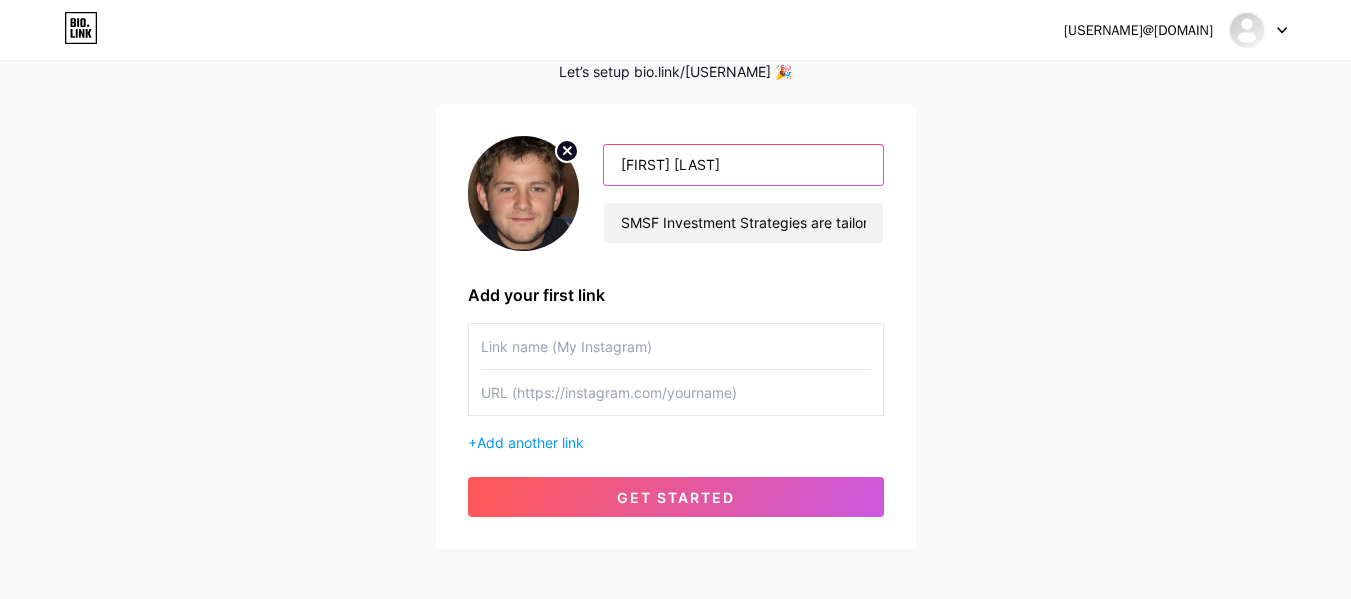 type on "[FIRST] [LAST]" 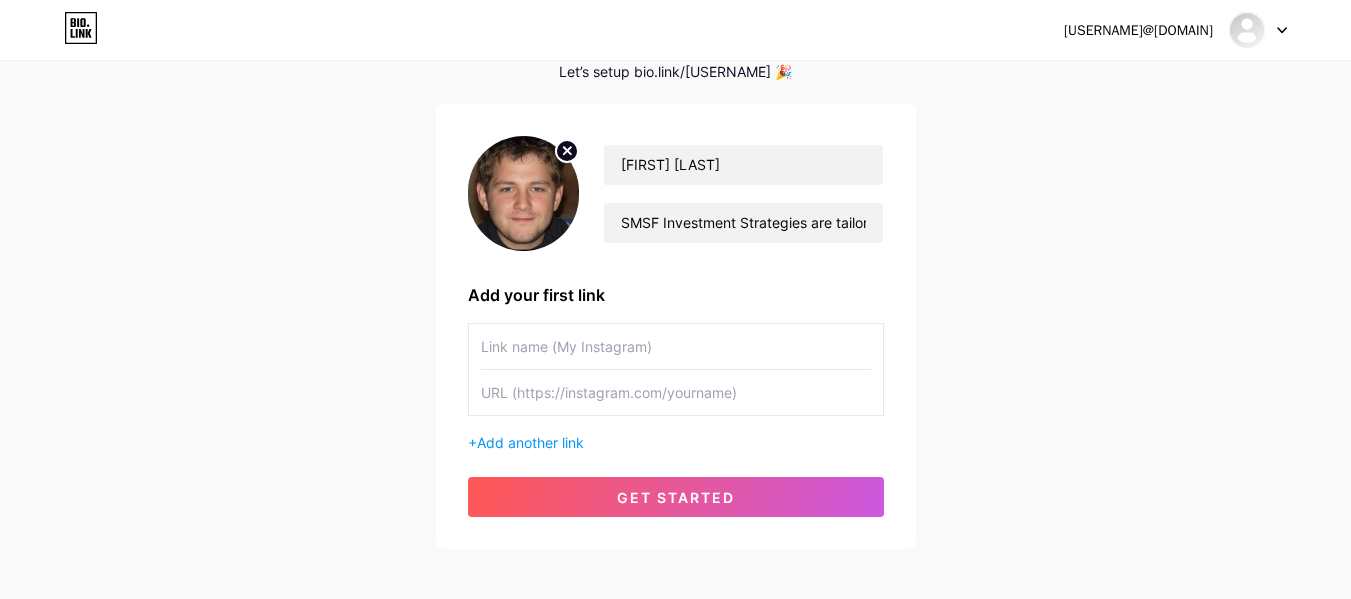 click at bounding box center [676, 346] 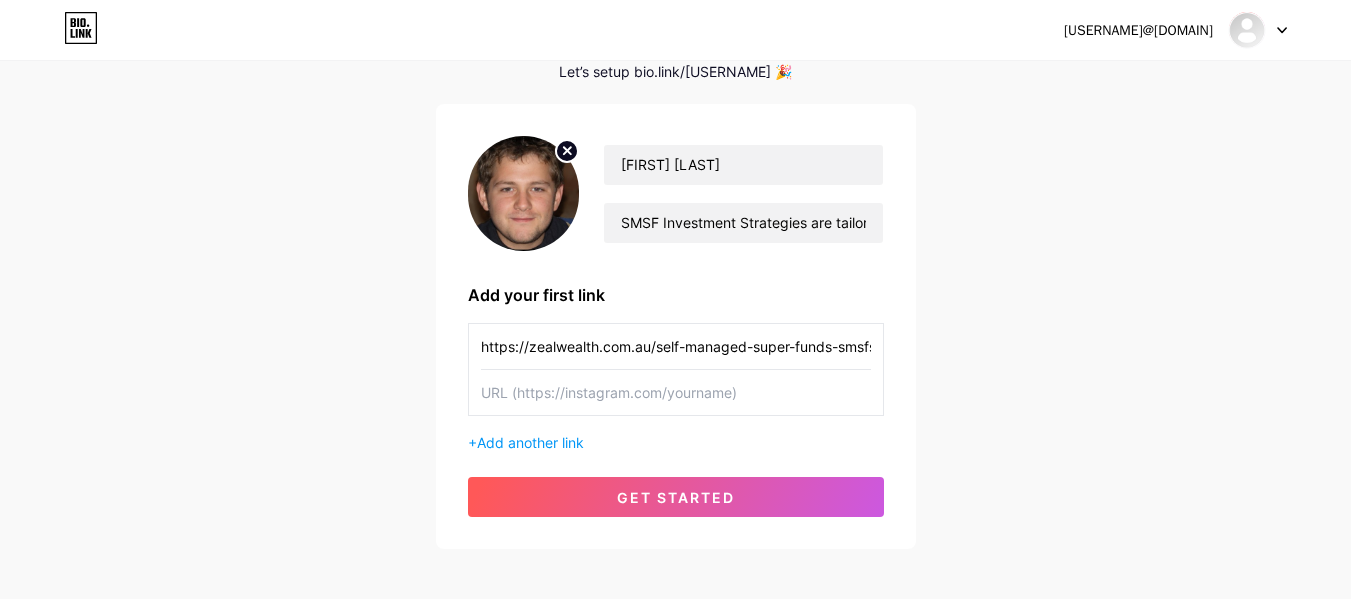 scroll, scrollTop: 0, scrollLeft: 15, axis: horizontal 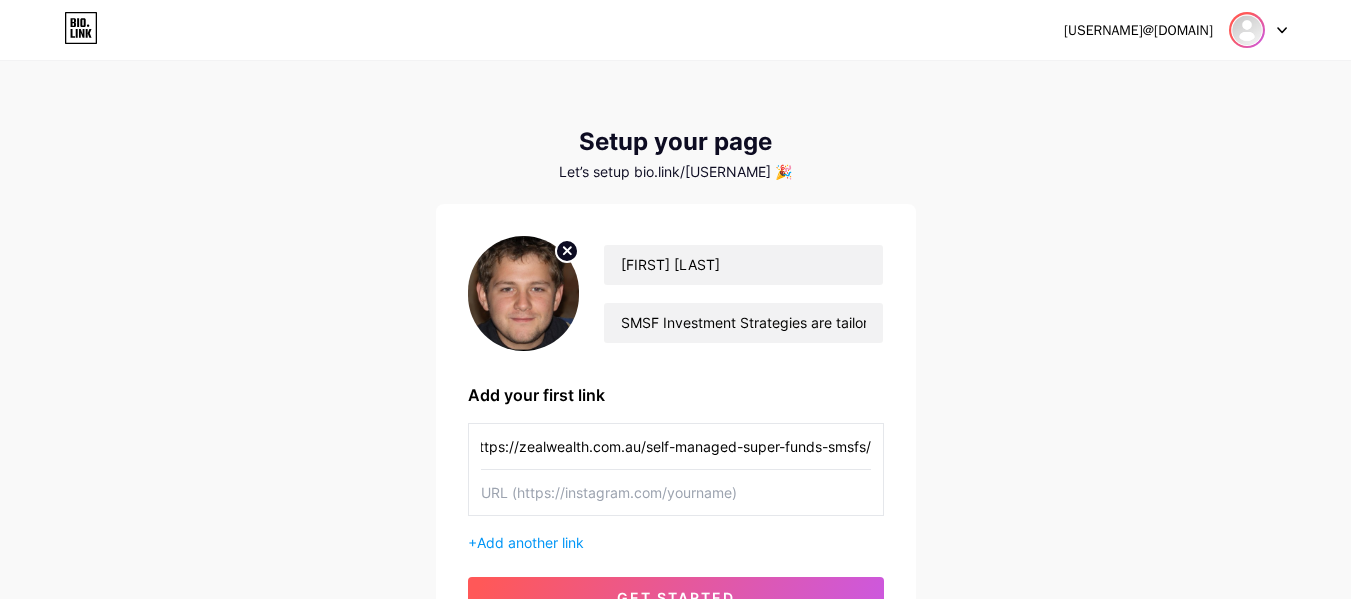 type on "https://zealwealth.com.au/self-managed-super-funds-smsfs/" 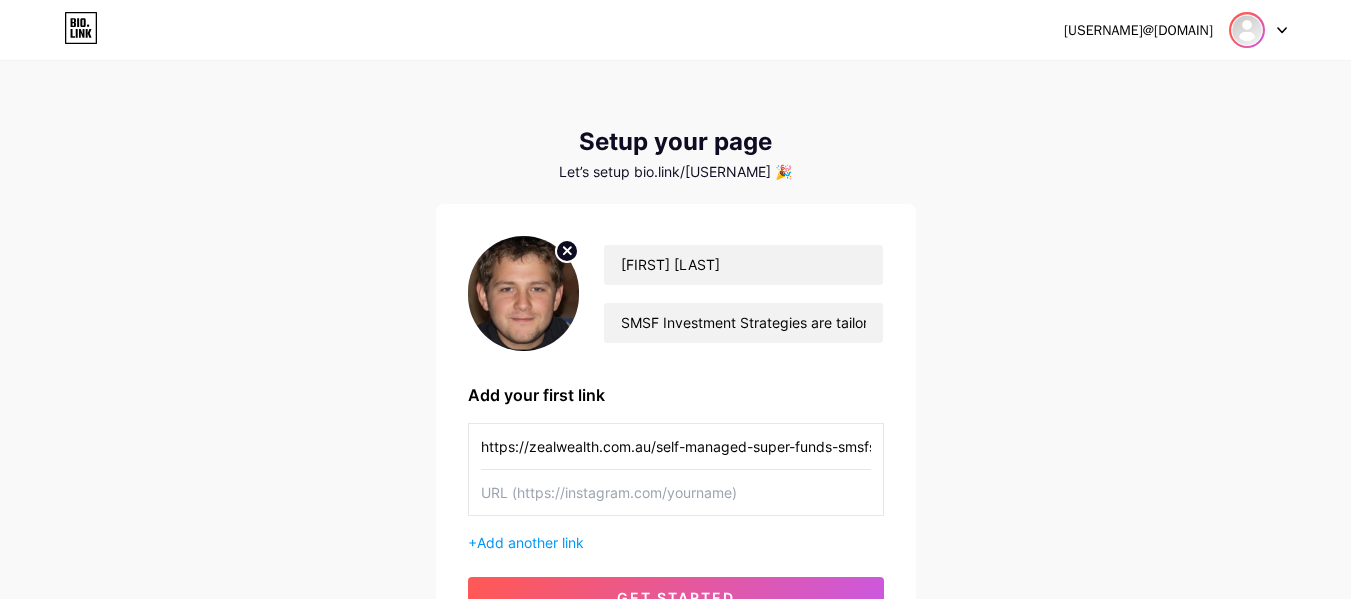 click at bounding box center [1247, 30] 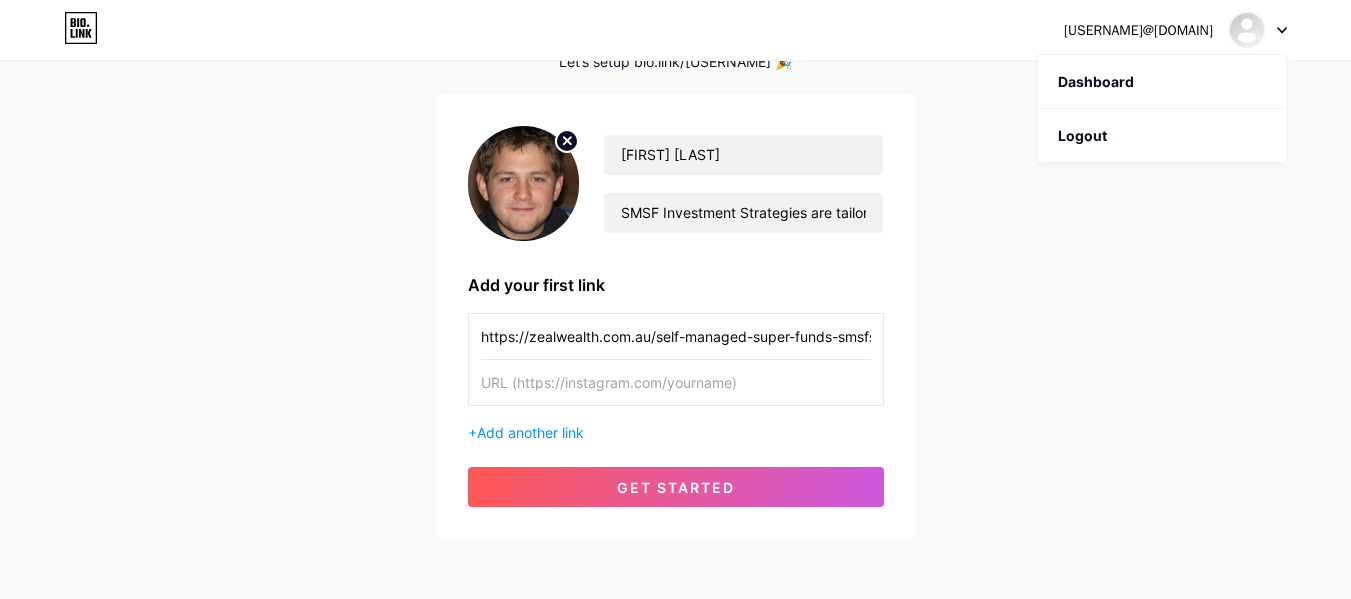scroll, scrollTop: 194, scrollLeft: 0, axis: vertical 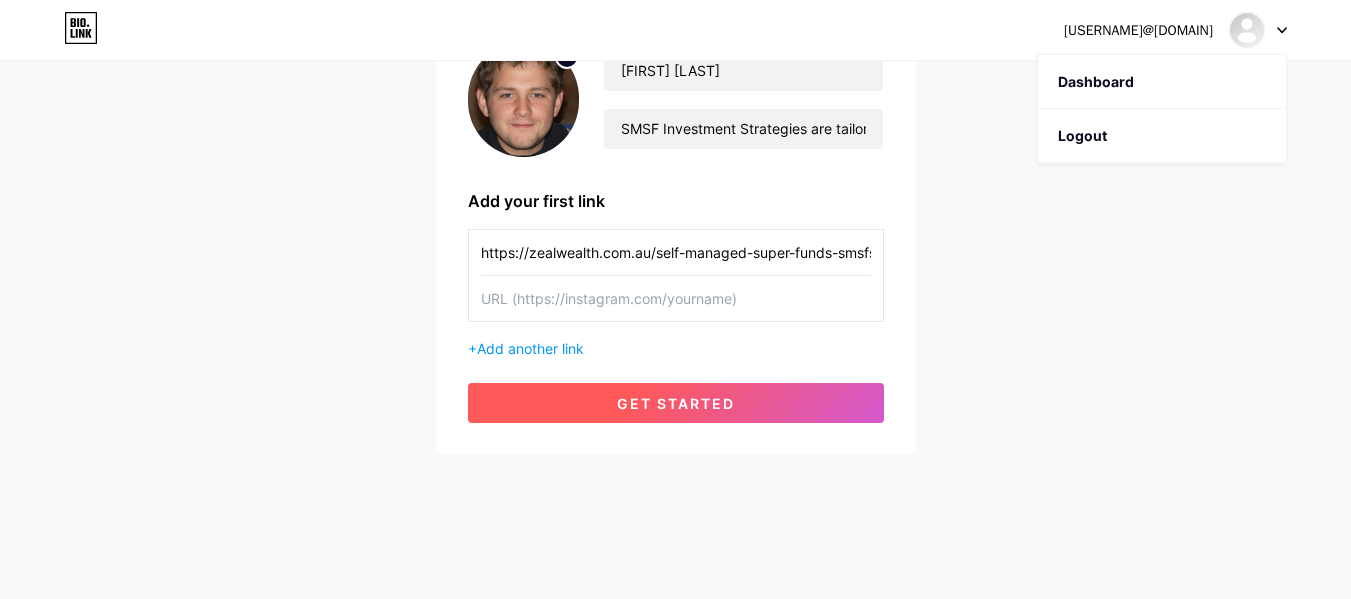click on "get started" at bounding box center [676, 403] 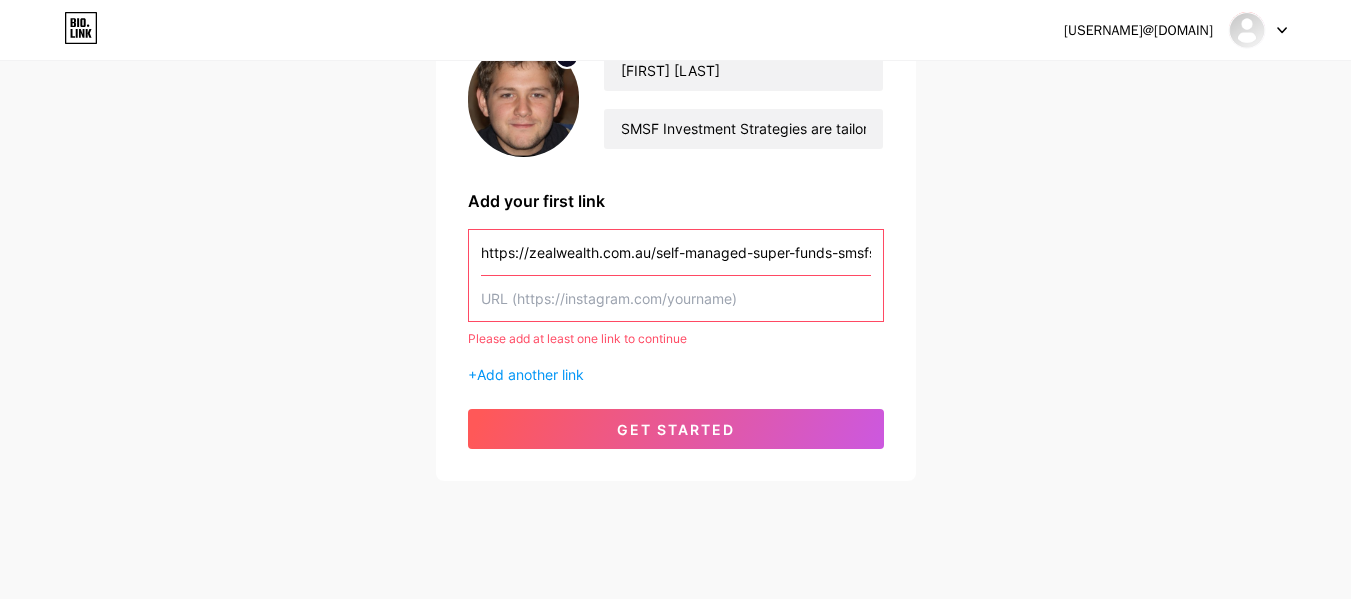 click at bounding box center (676, 298) 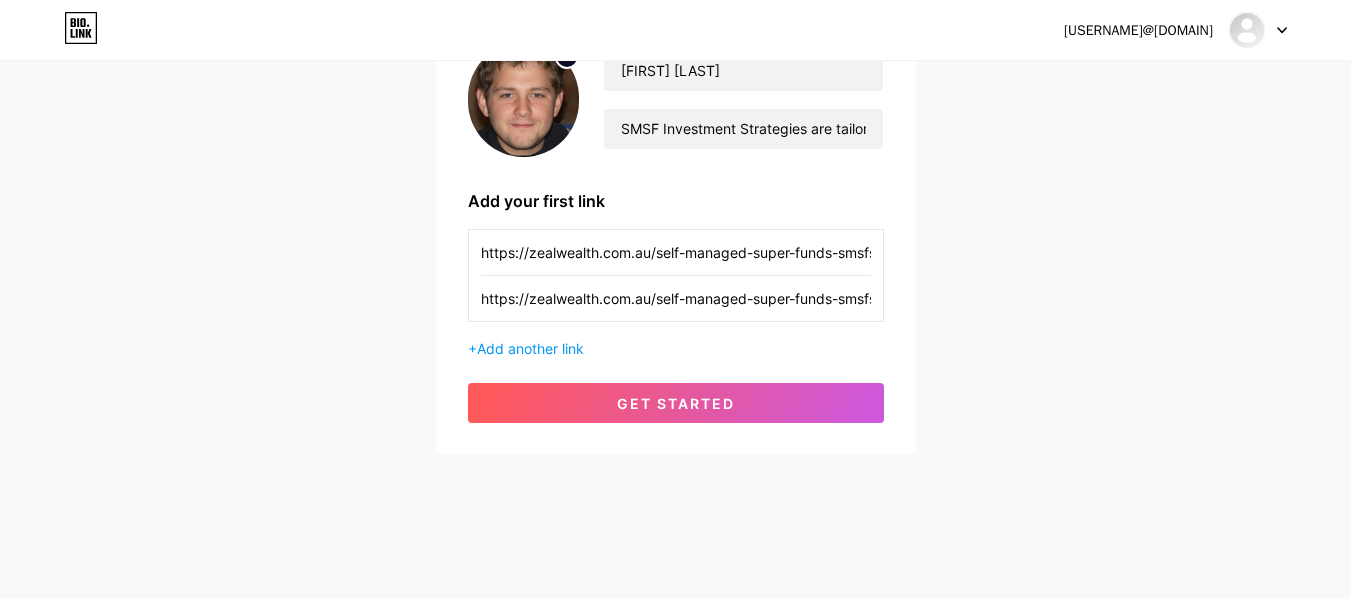 scroll, scrollTop: 0, scrollLeft: 15, axis: horizontal 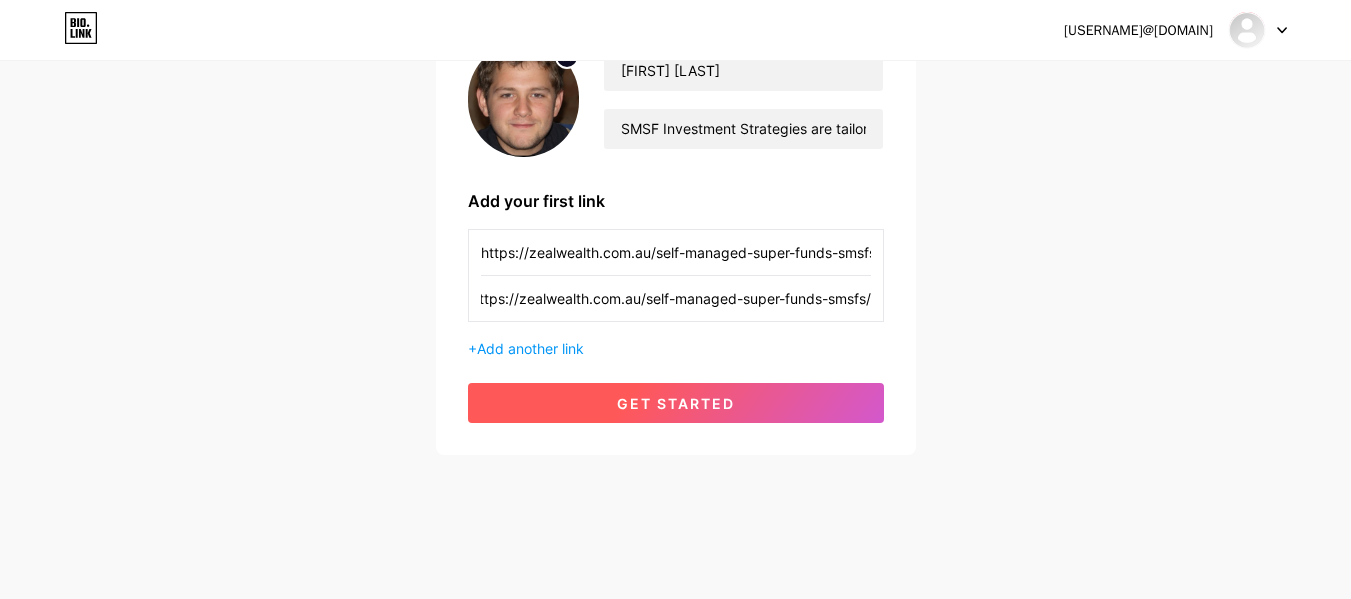 type on "https://zealwealth.com.au/self-managed-super-funds-smsfs/" 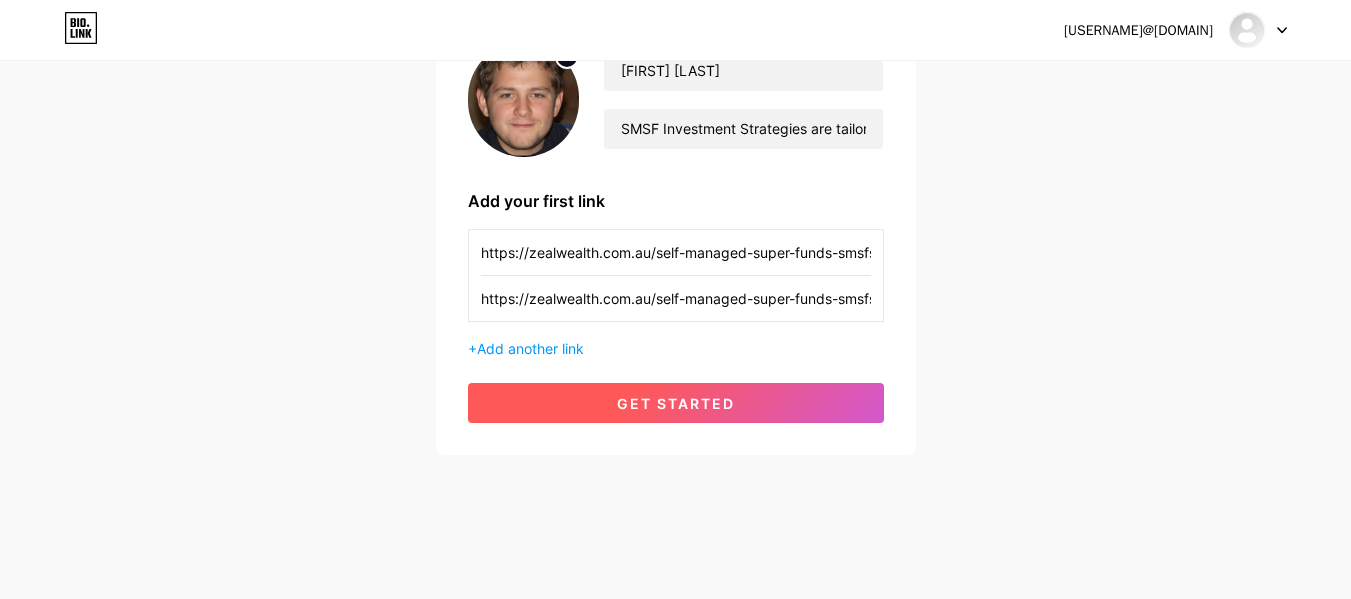 click on "get started" at bounding box center (676, 403) 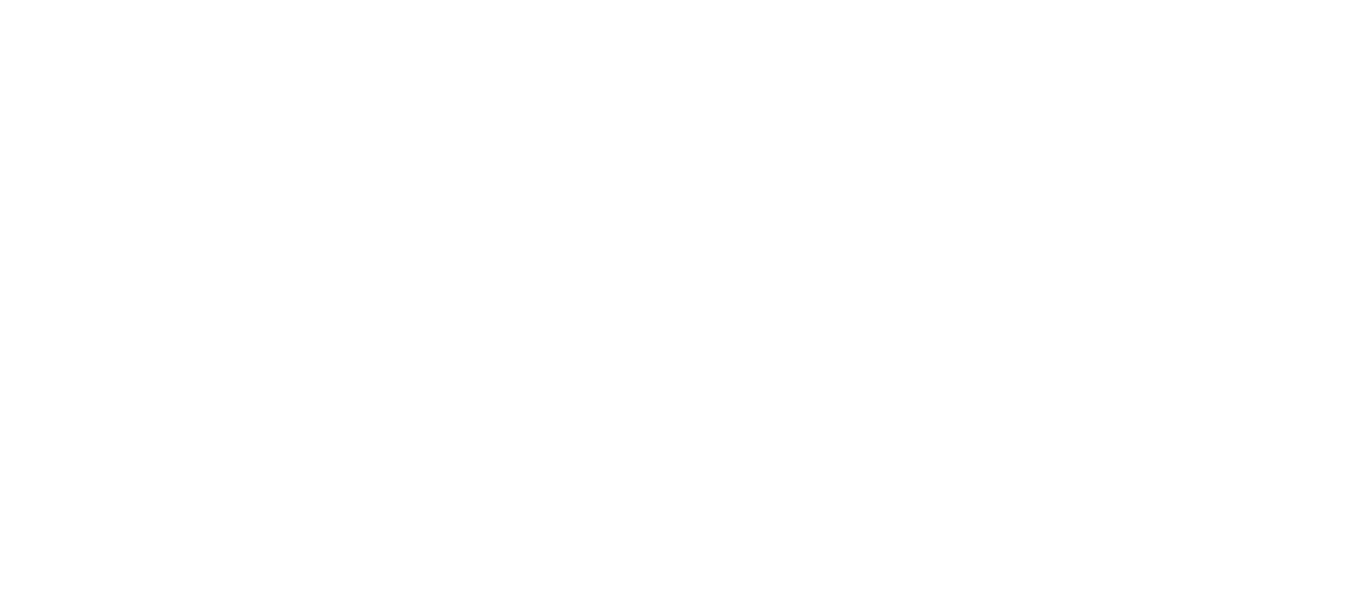 scroll, scrollTop: 0, scrollLeft: 0, axis: both 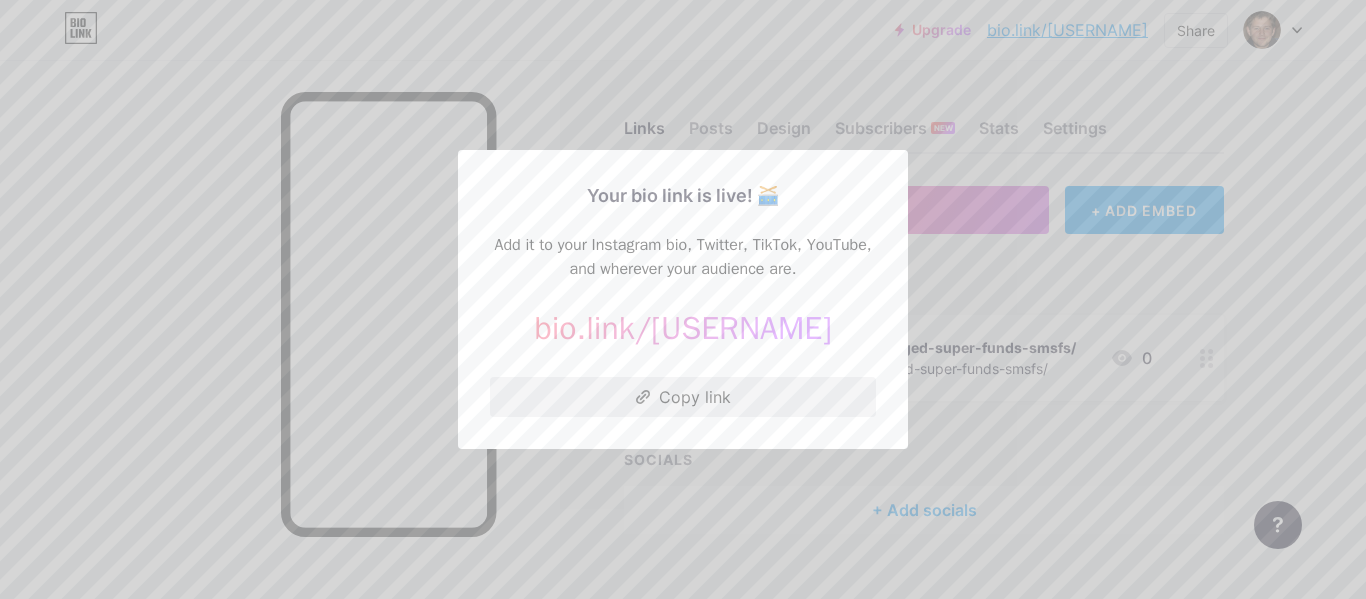 click on "Copy link" at bounding box center [683, 397] 